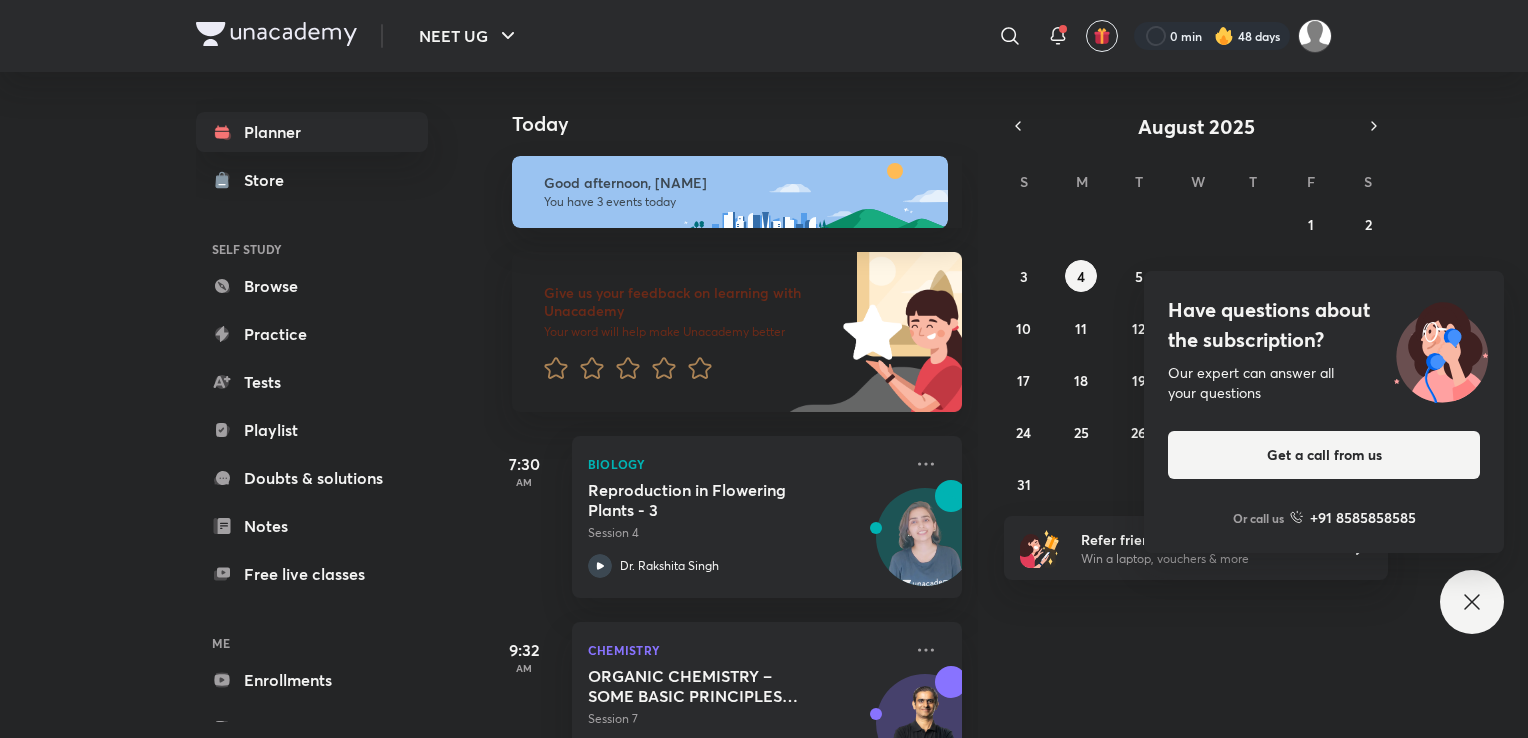 scroll, scrollTop: 0, scrollLeft: 0, axis: both 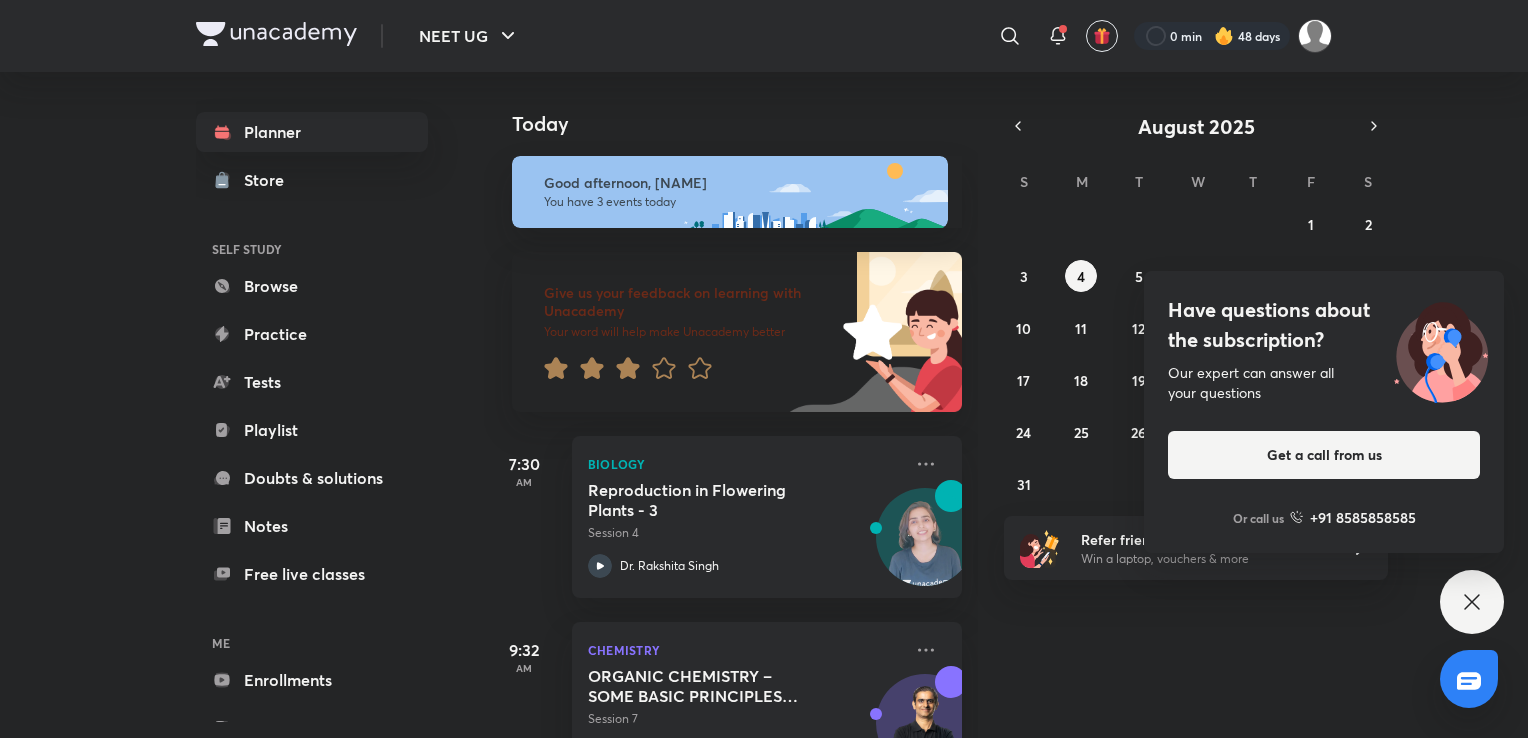 click 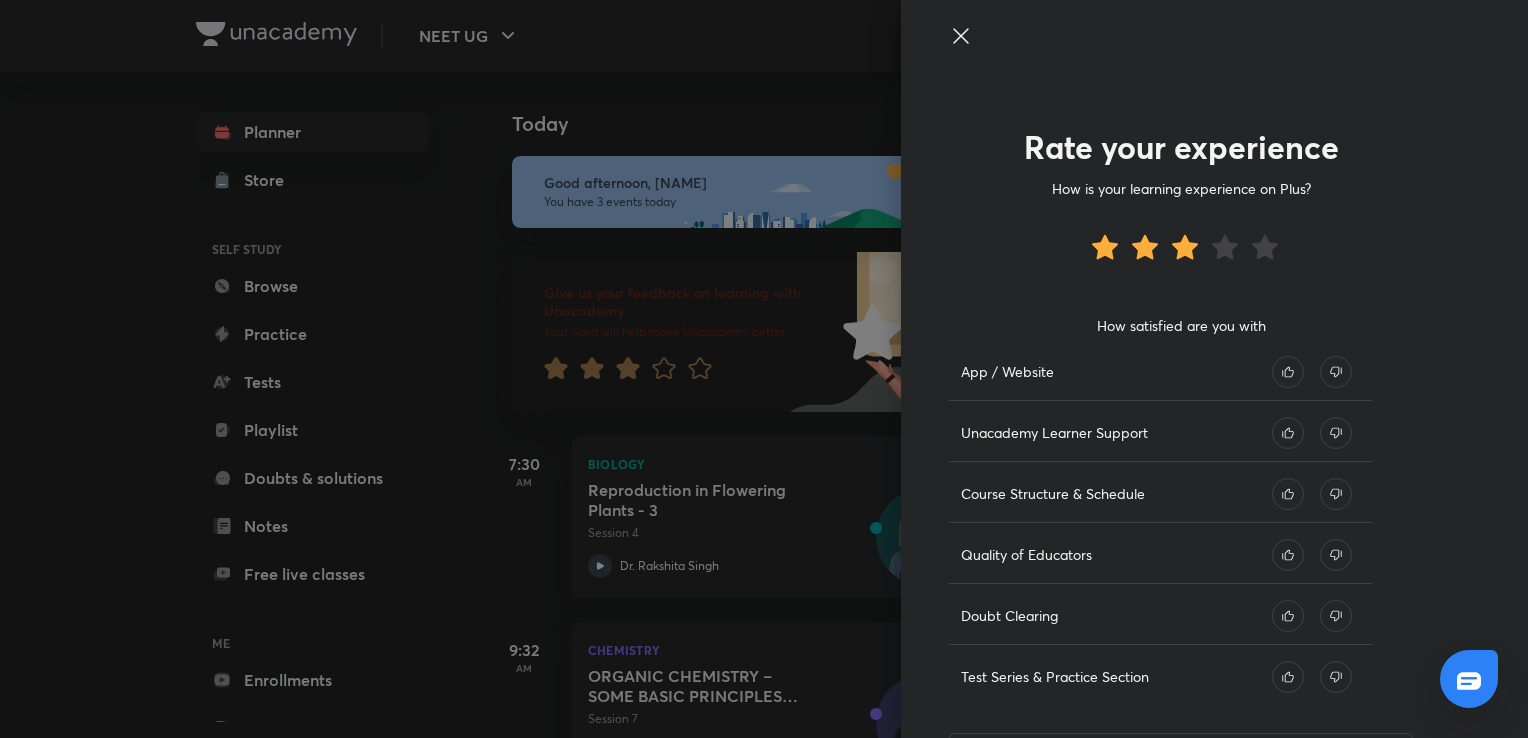 click 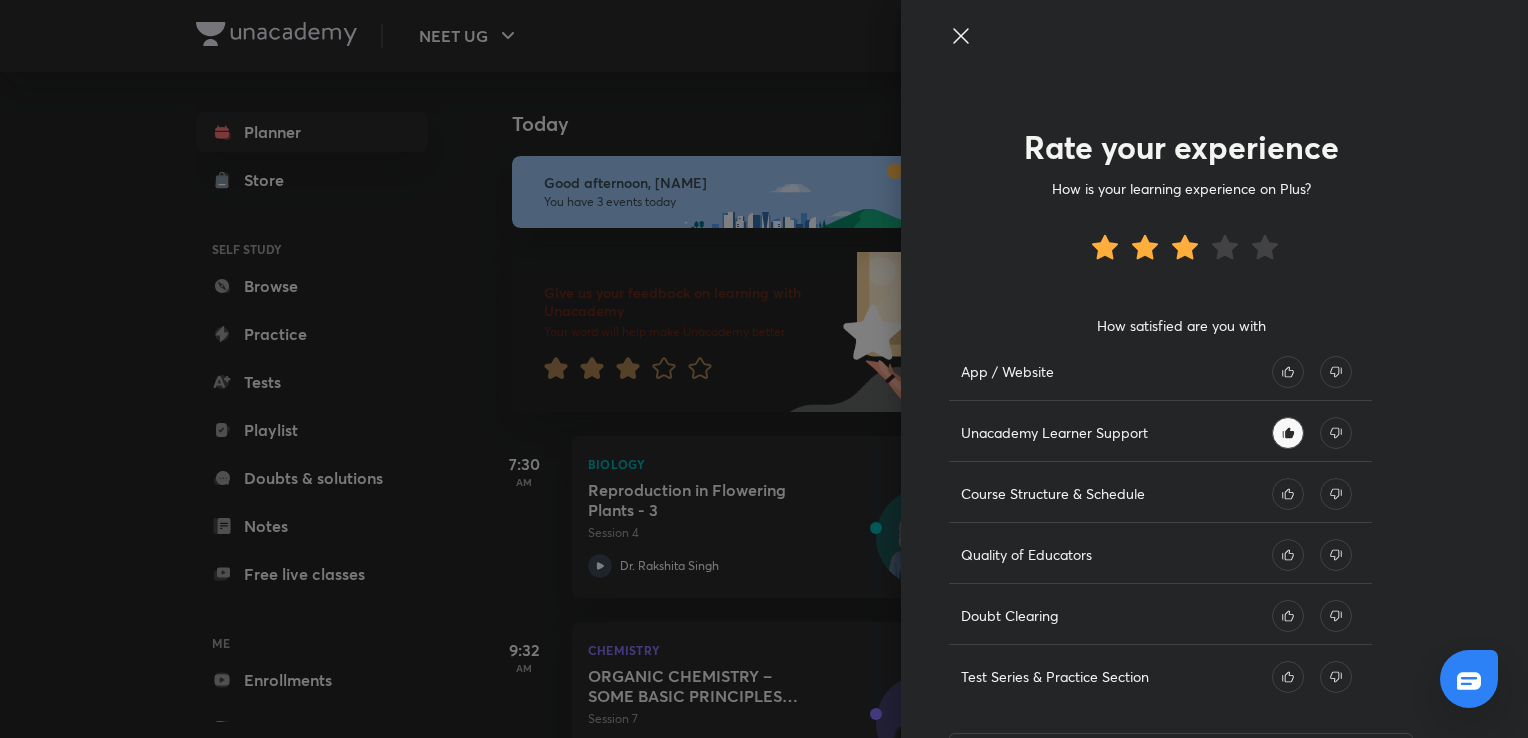 click 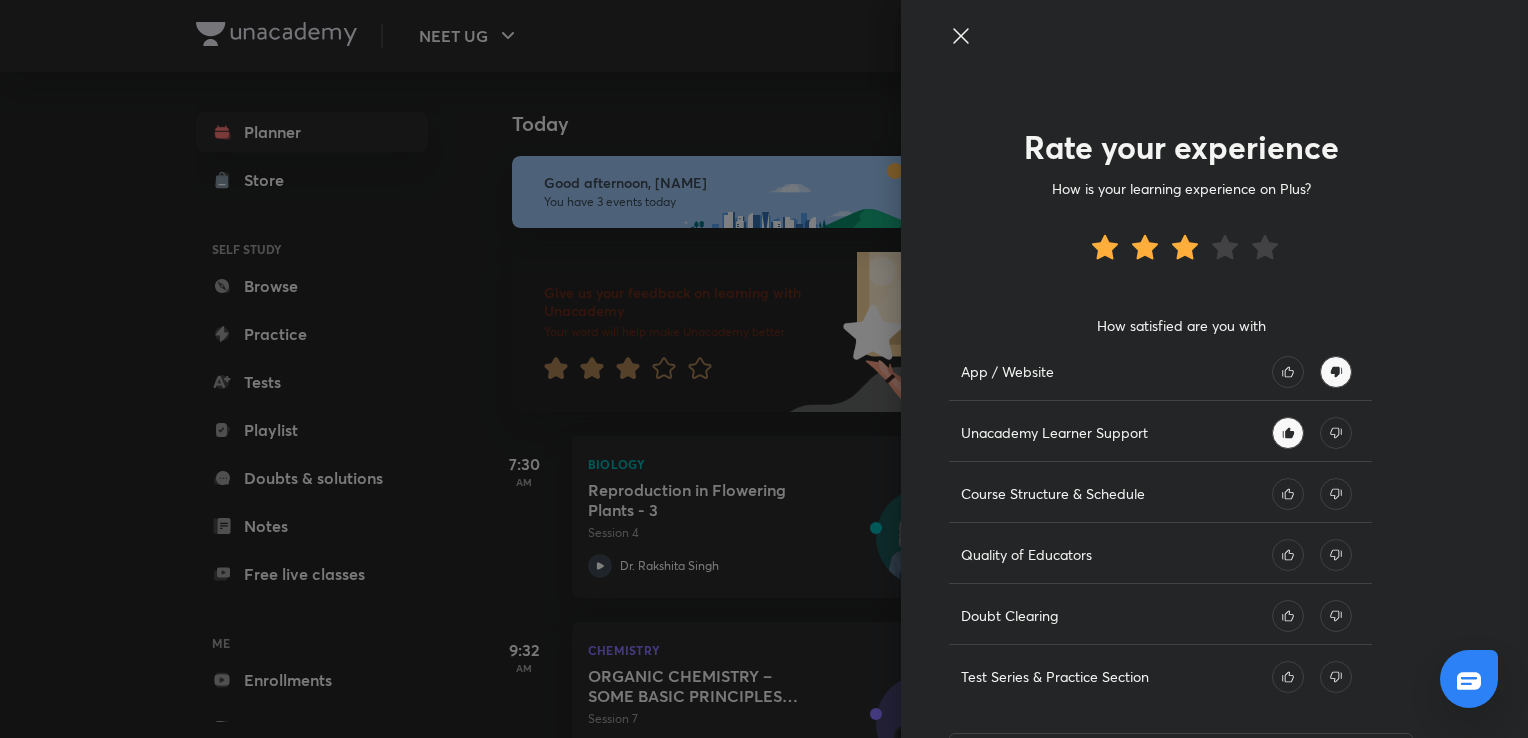 click 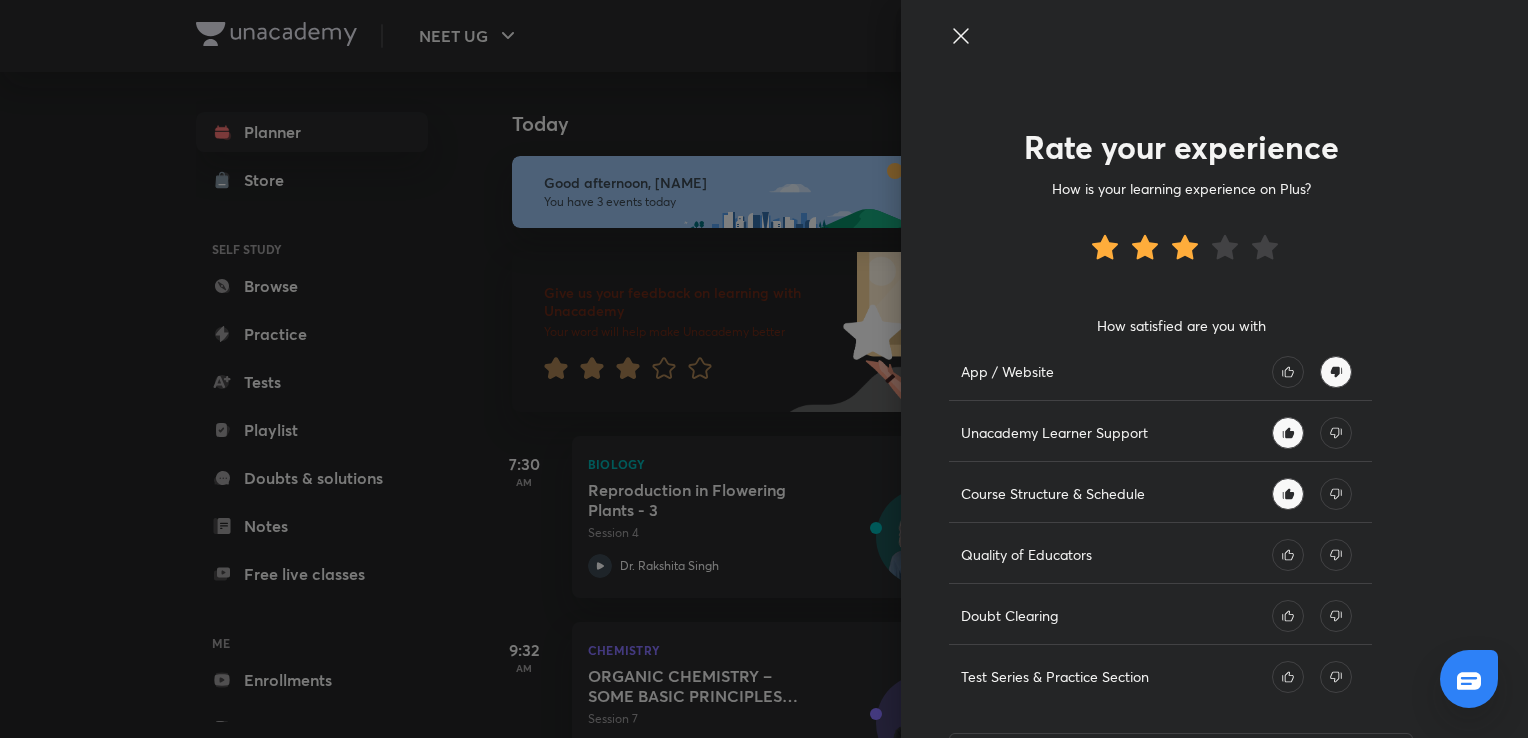 click 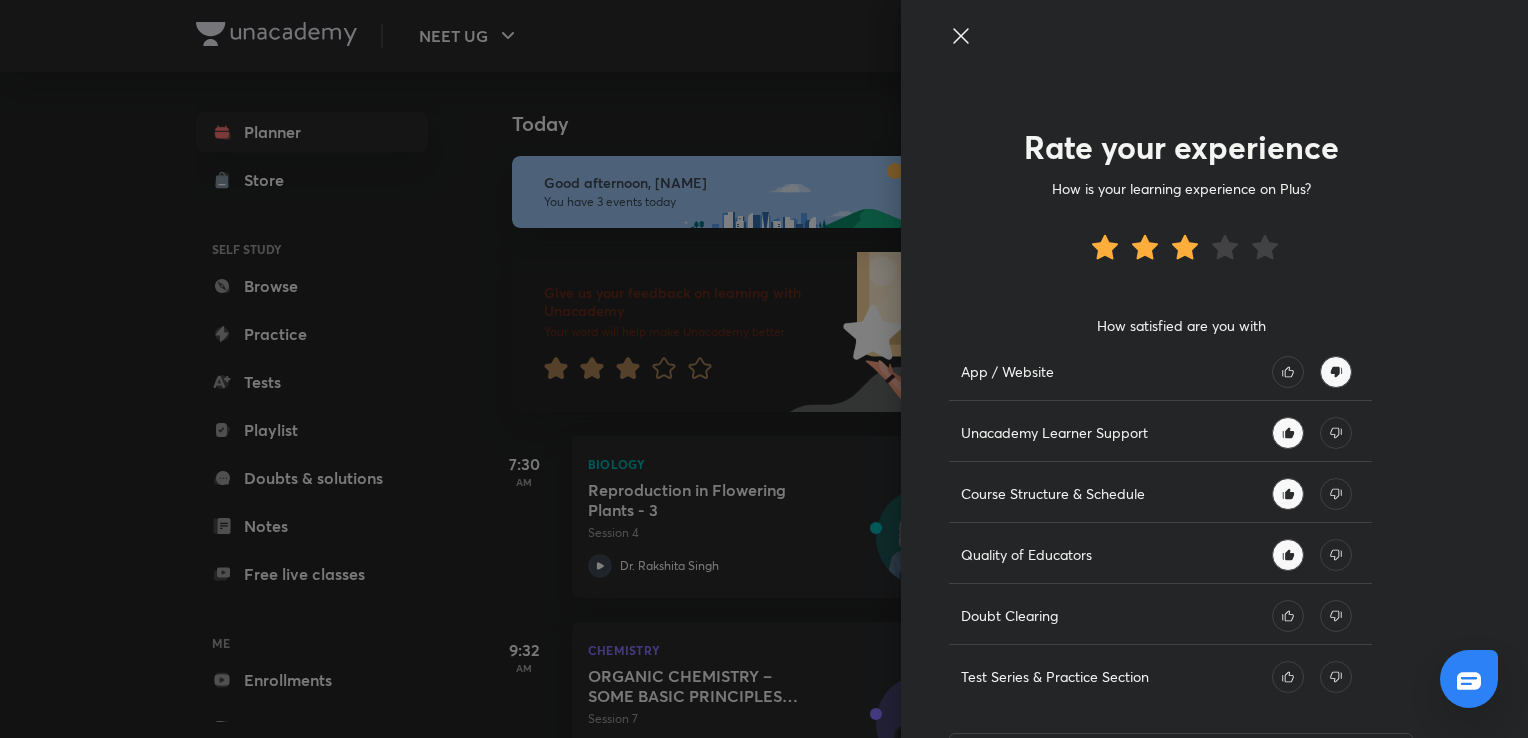 click 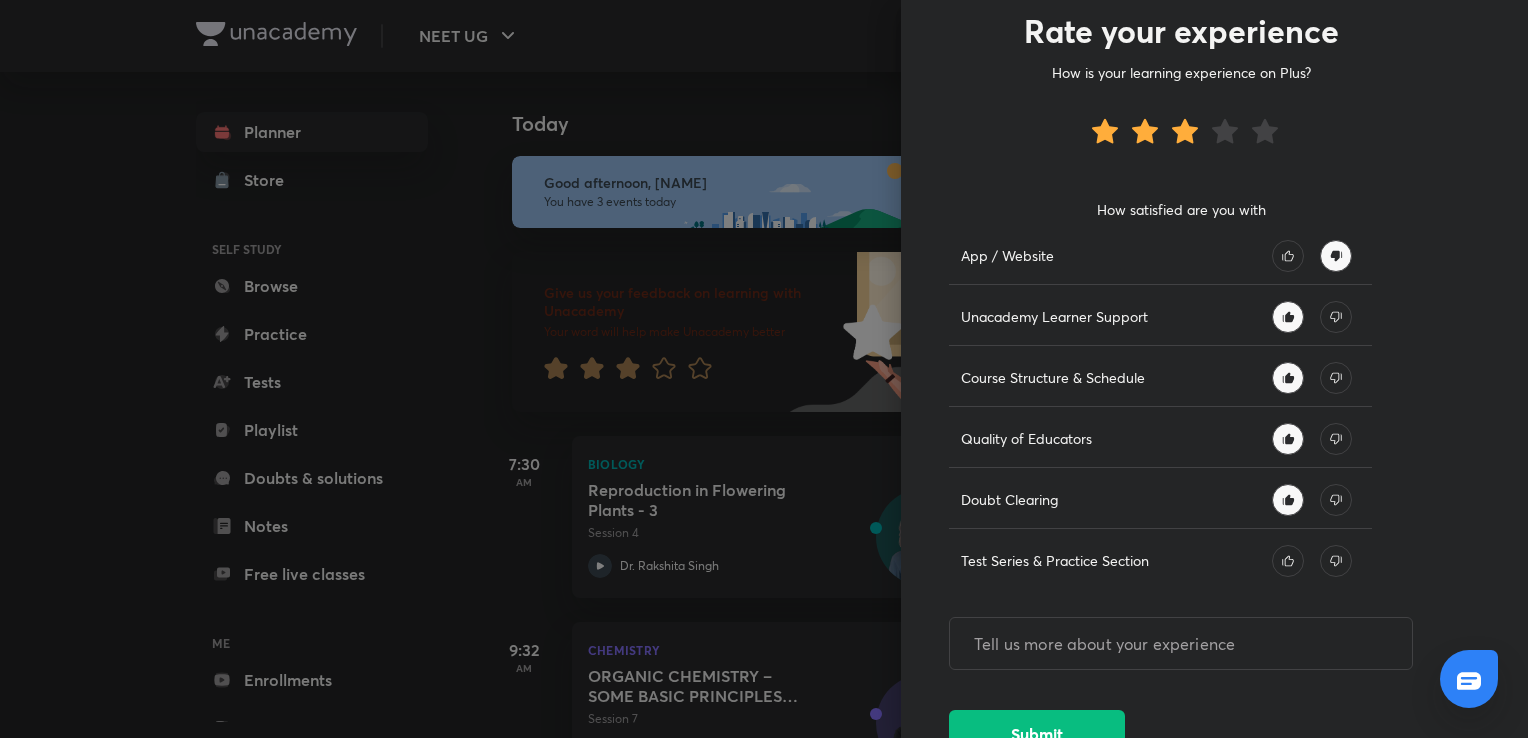scroll, scrollTop: 119, scrollLeft: 0, axis: vertical 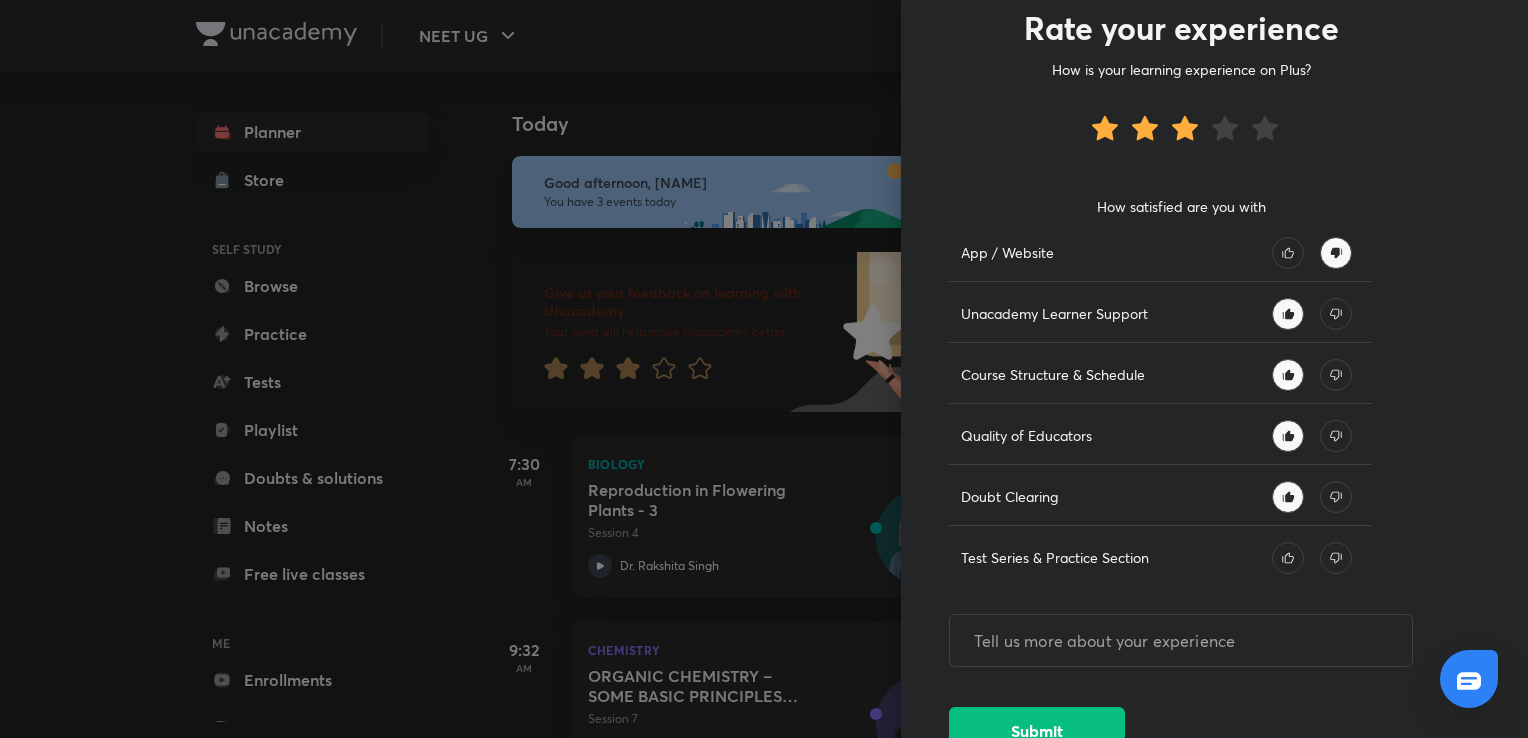 click 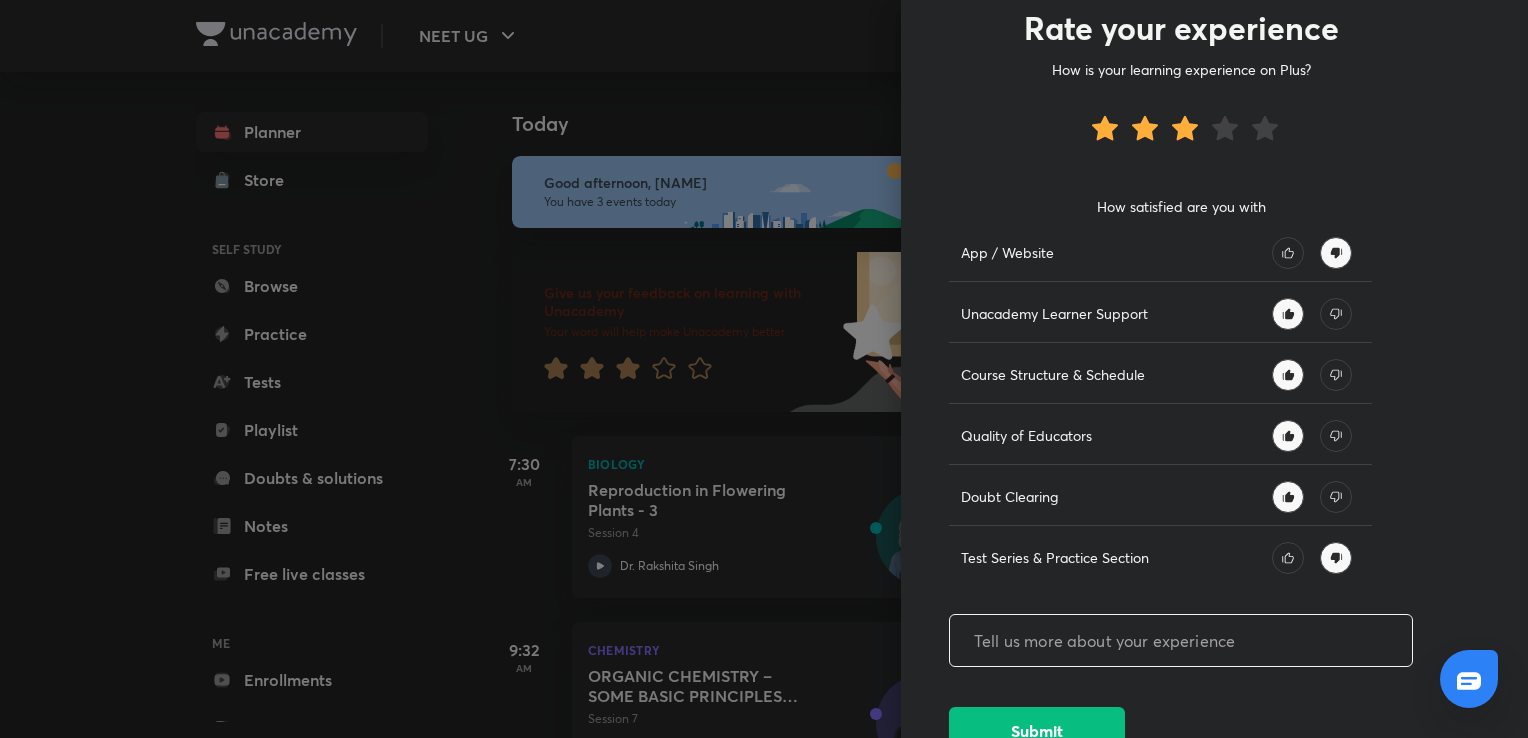 click at bounding box center (1181, 640) 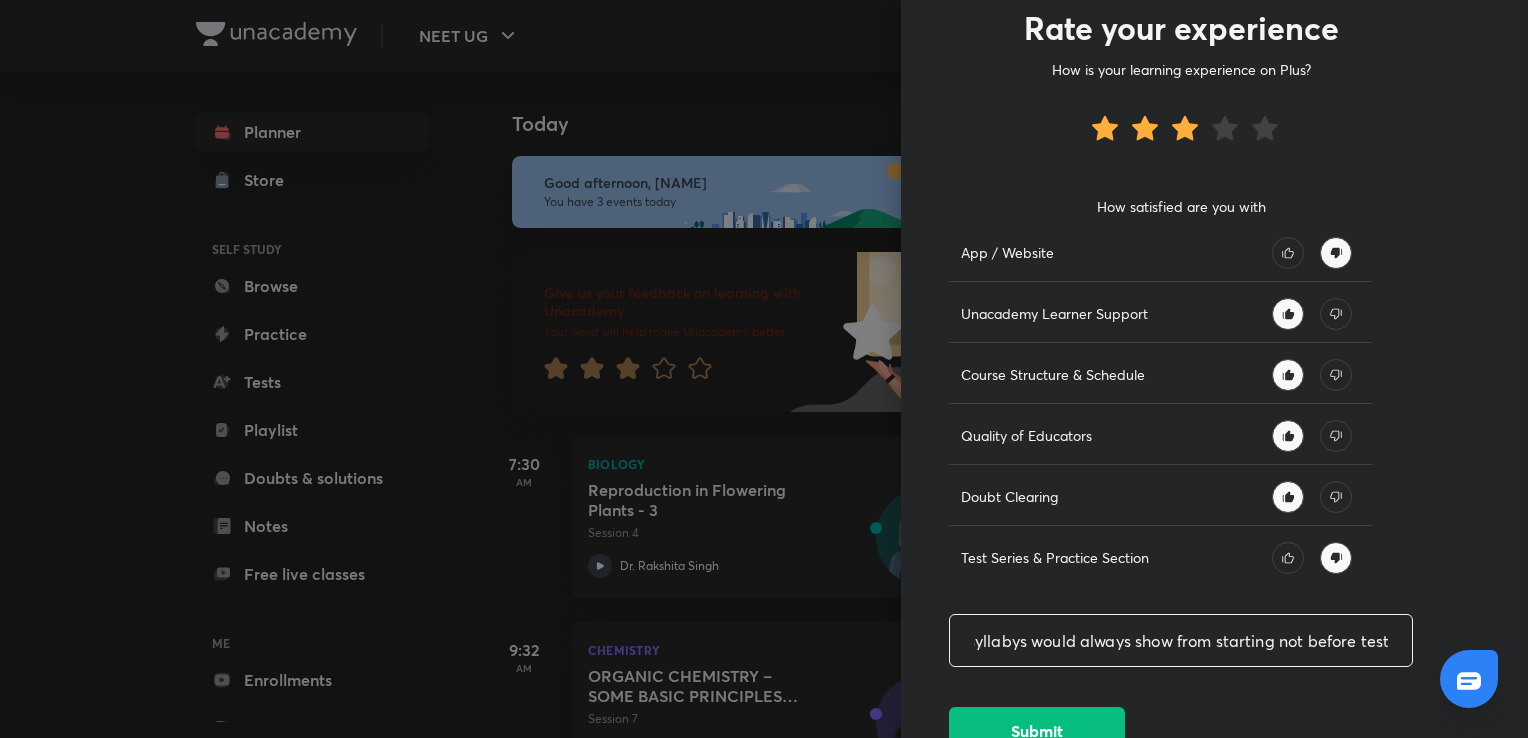 scroll, scrollTop: 0, scrollLeft: 43, axis: horizontal 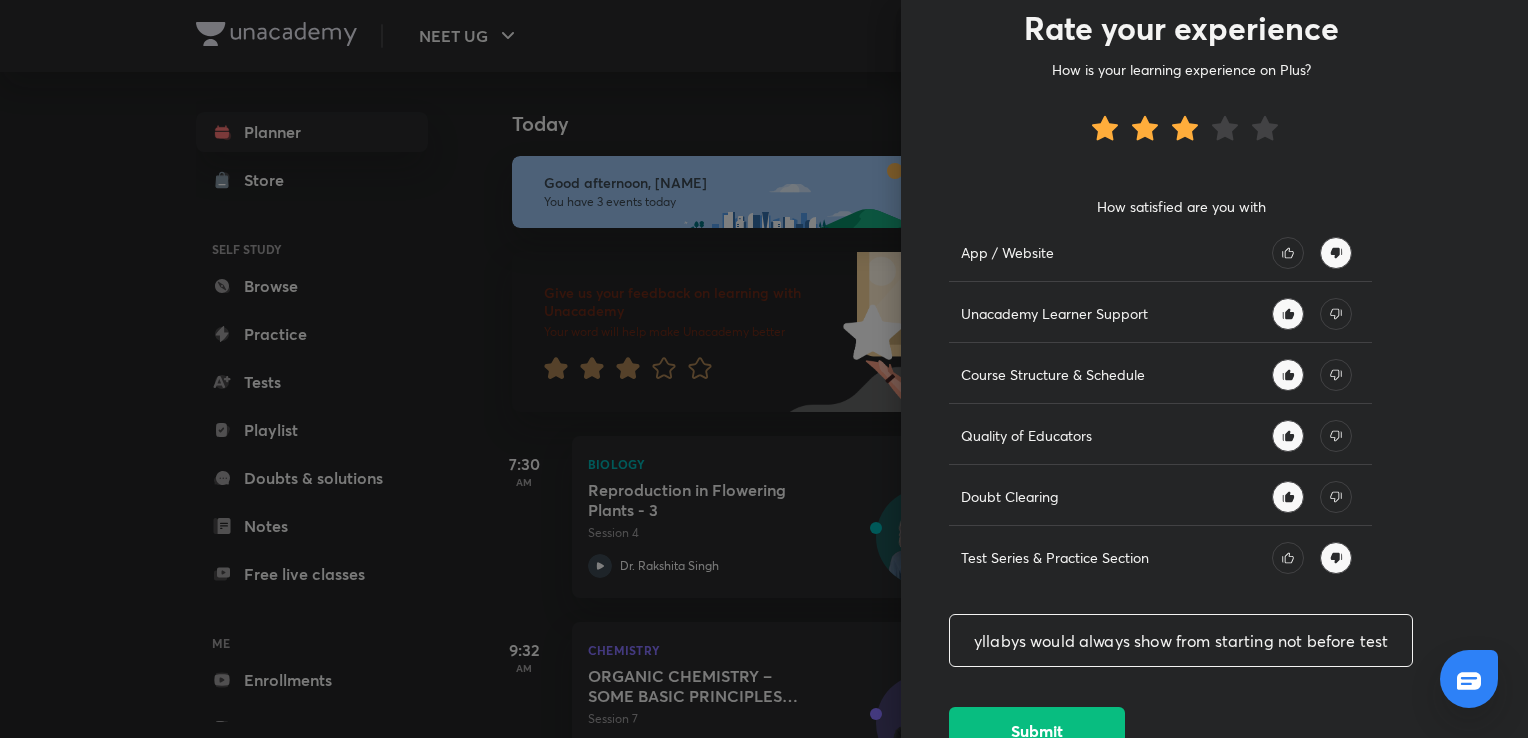 click on "test syllabys would always show from starting not before test" at bounding box center [1181, 640] 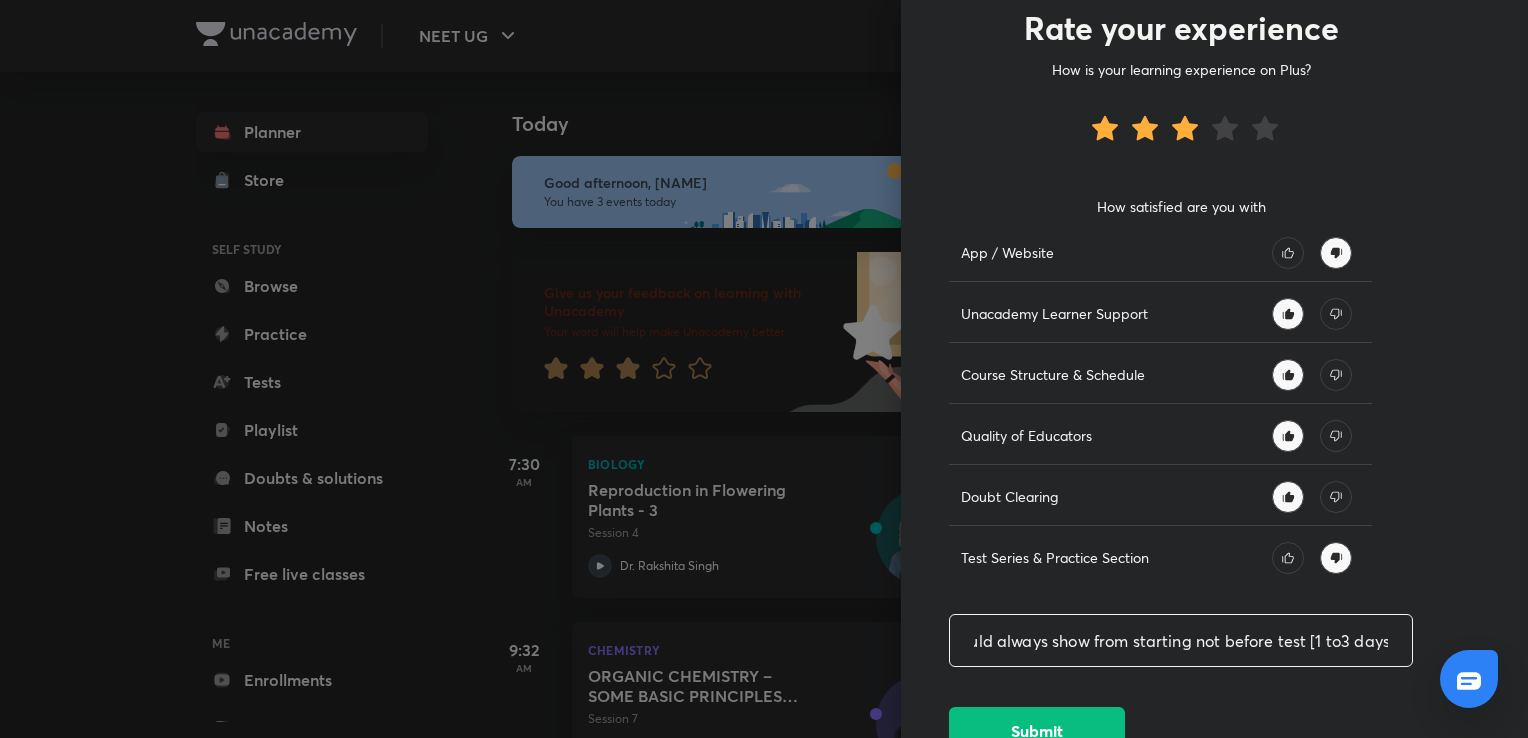 scroll, scrollTop: 0, scrollLeft: 128, axis: horizontal 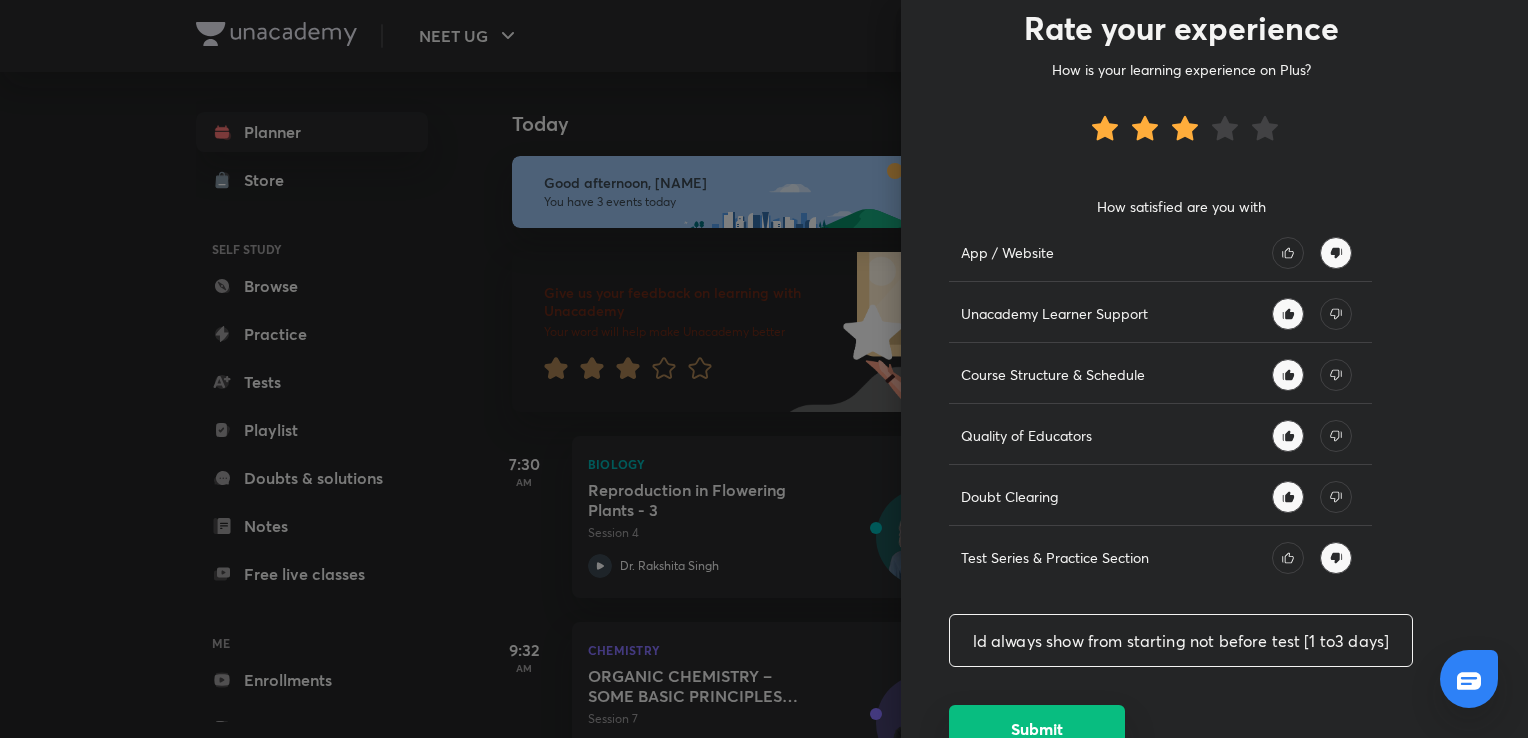 type on "test syllabys would always show from starting not before test [1 to3 days]" 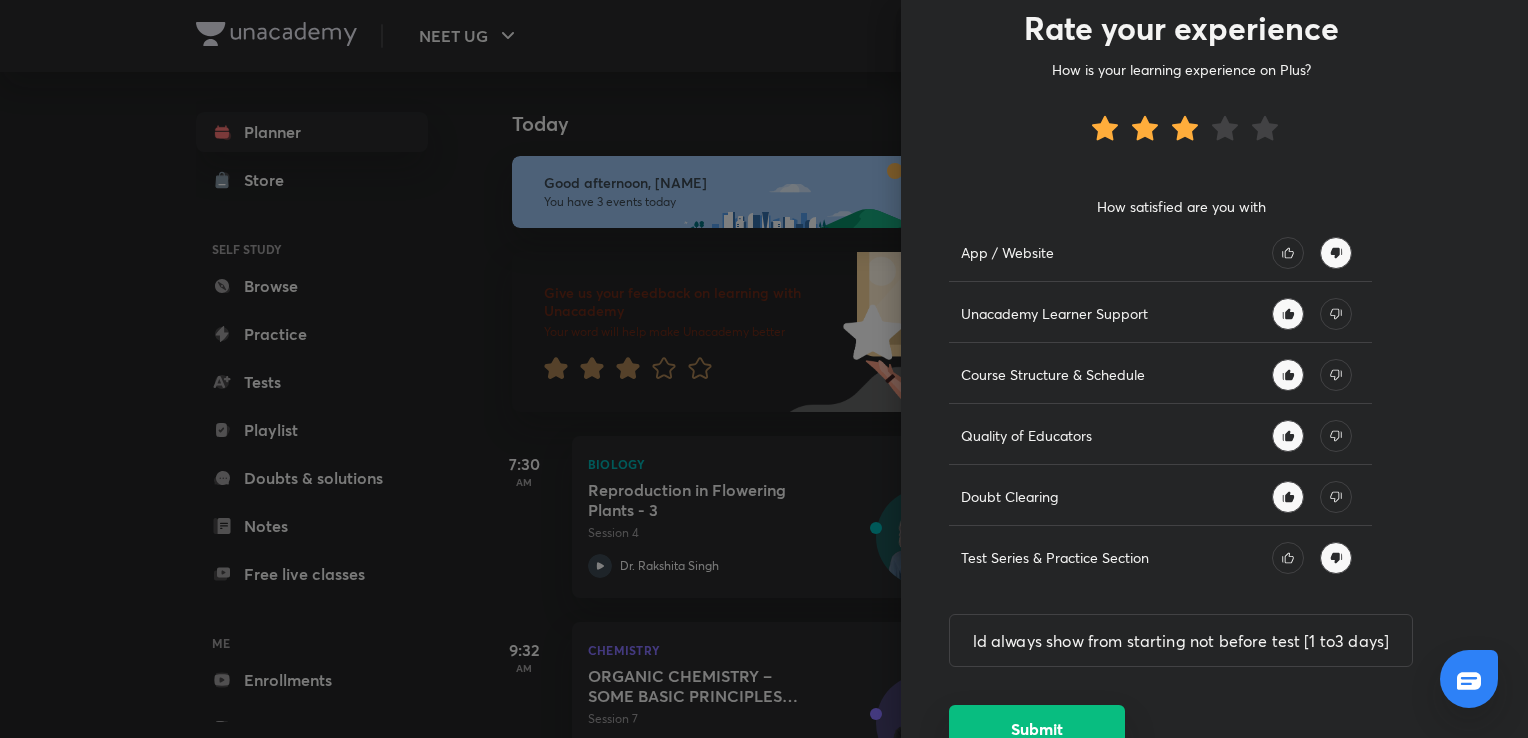 scroll, scrollTop: 0, scrollLeft: 0, axis: both 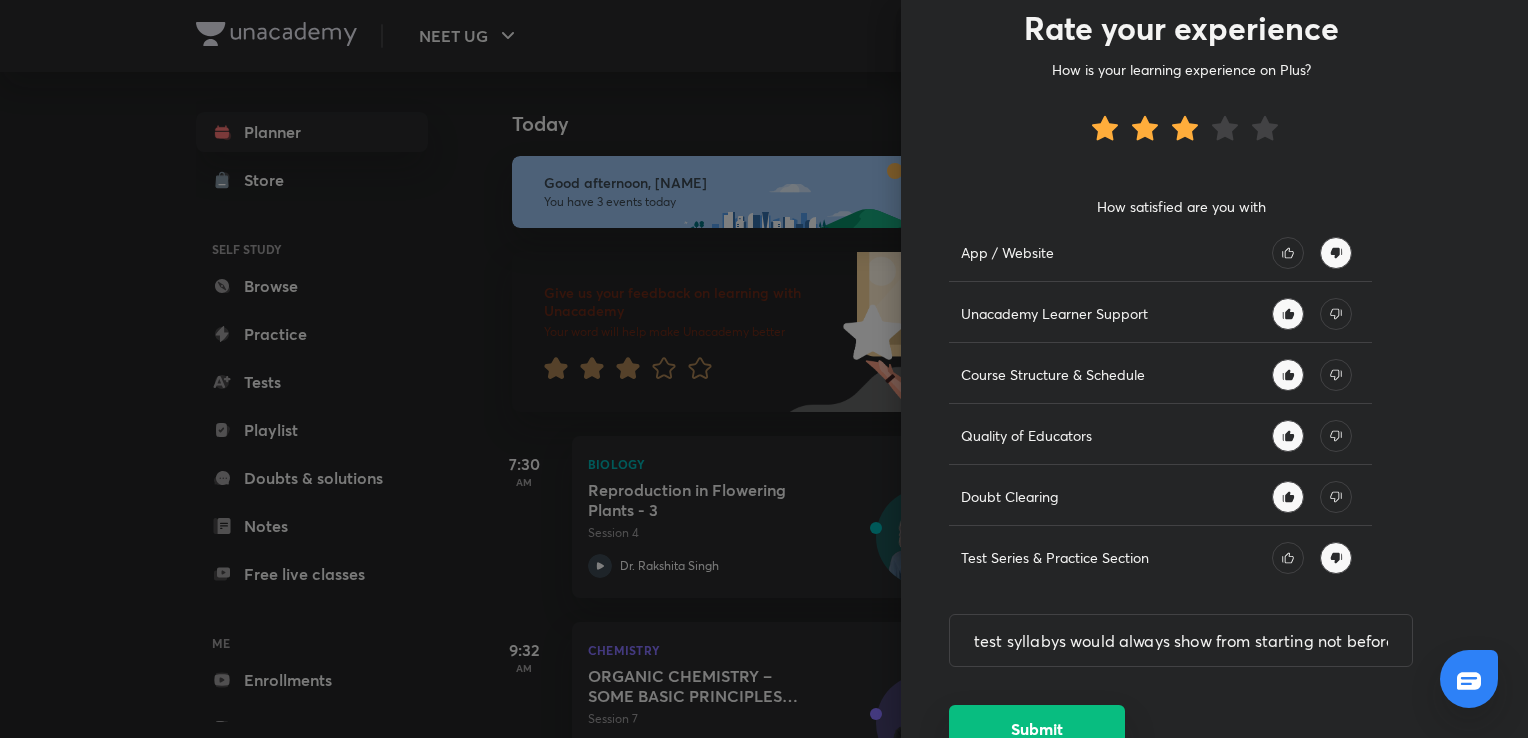 click on "Submit" at bounding box center [1037, 729] 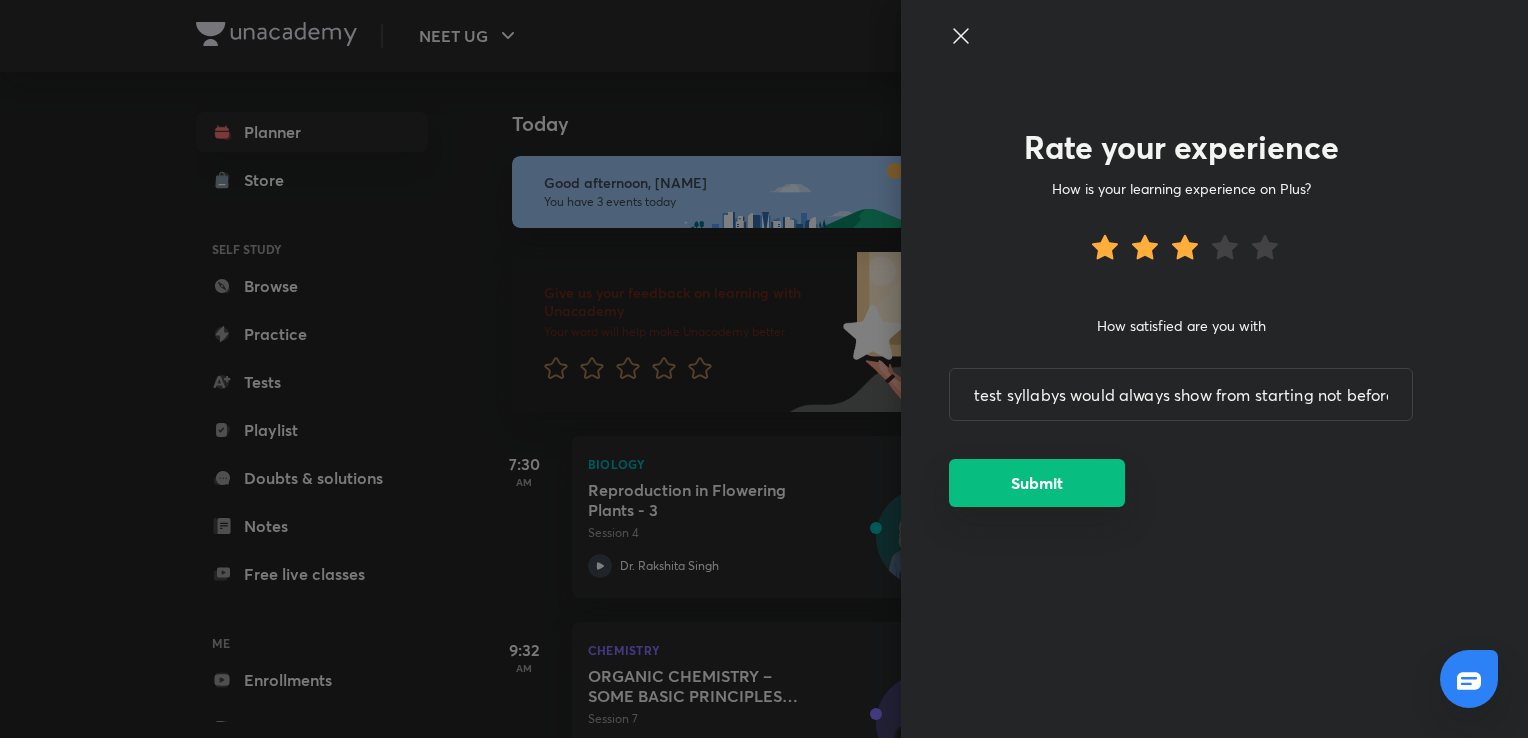 type 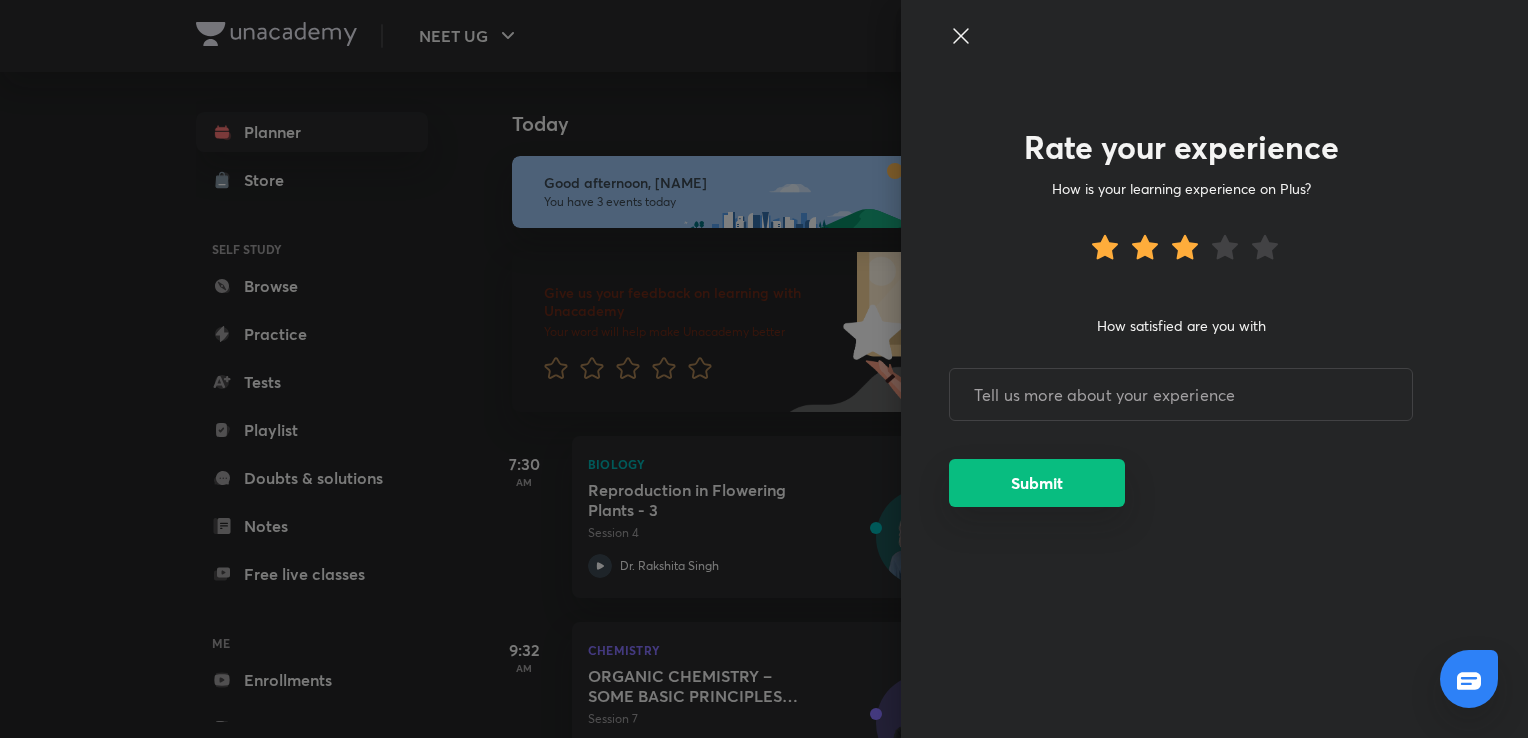 scroll, scrollTop: 0, scrollLeft: 0, axis: both 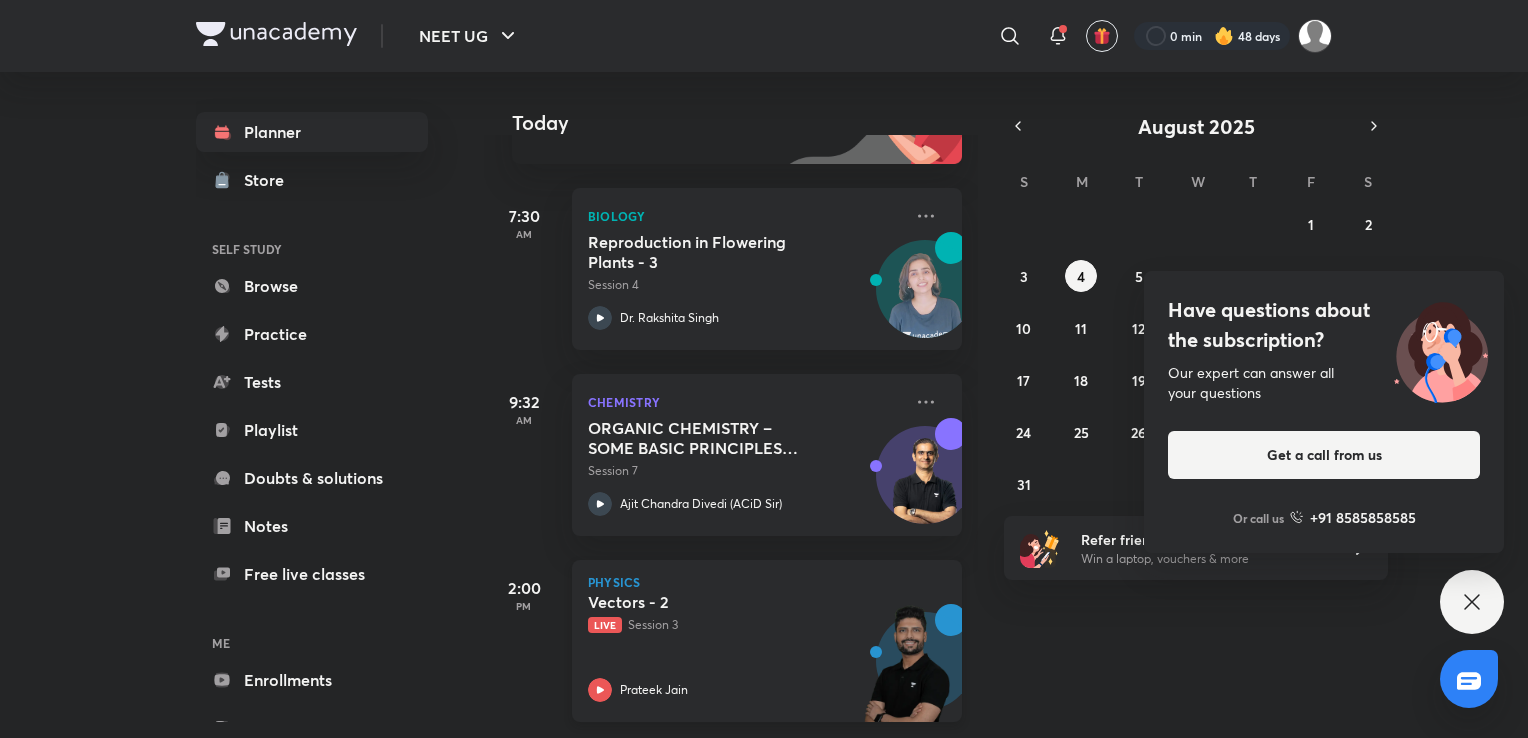 click on "Vectors - 2 Live Session 3 Prateek Jain" at bounding box center (745, 647) 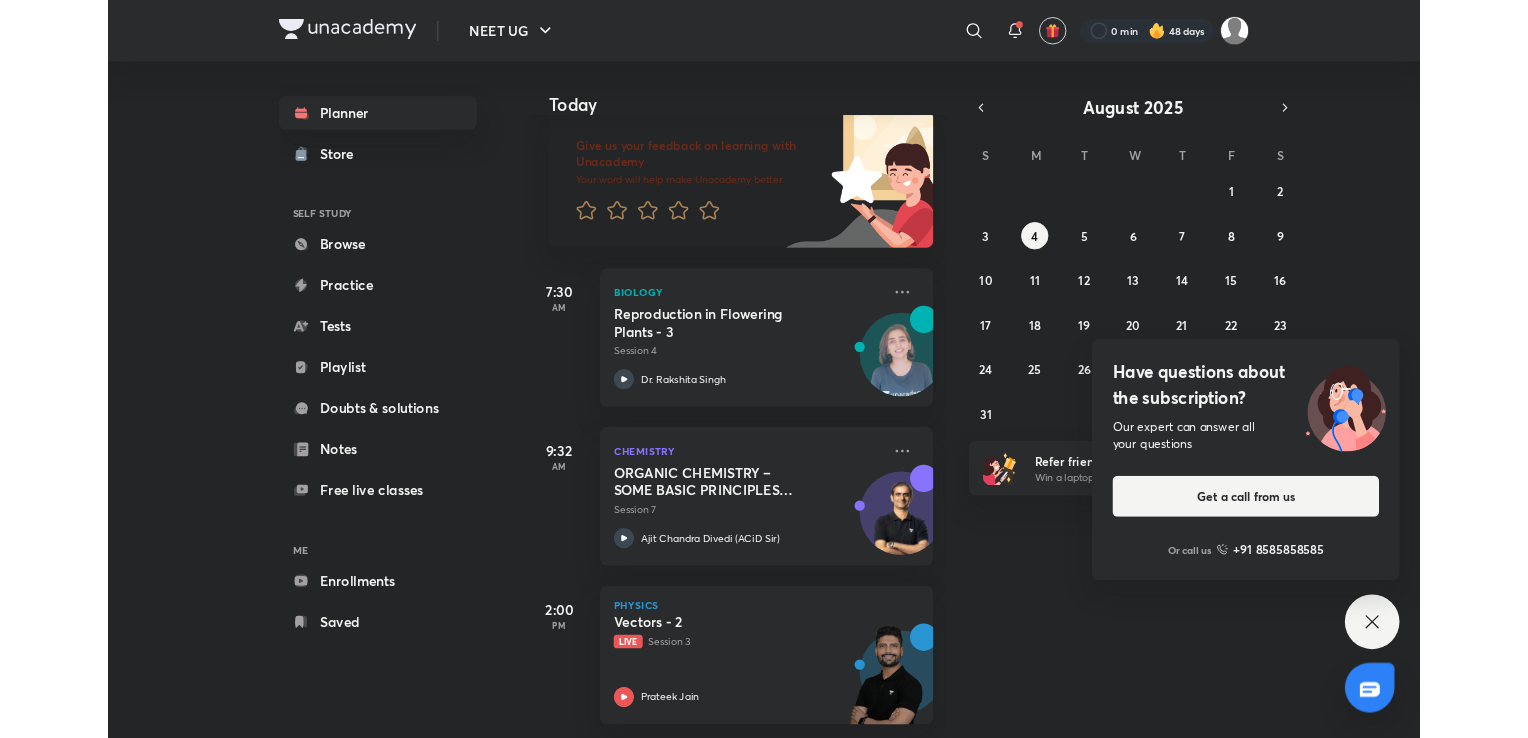 scroll, scrollTop: 137, scrollLeft: 0, axis: vertical 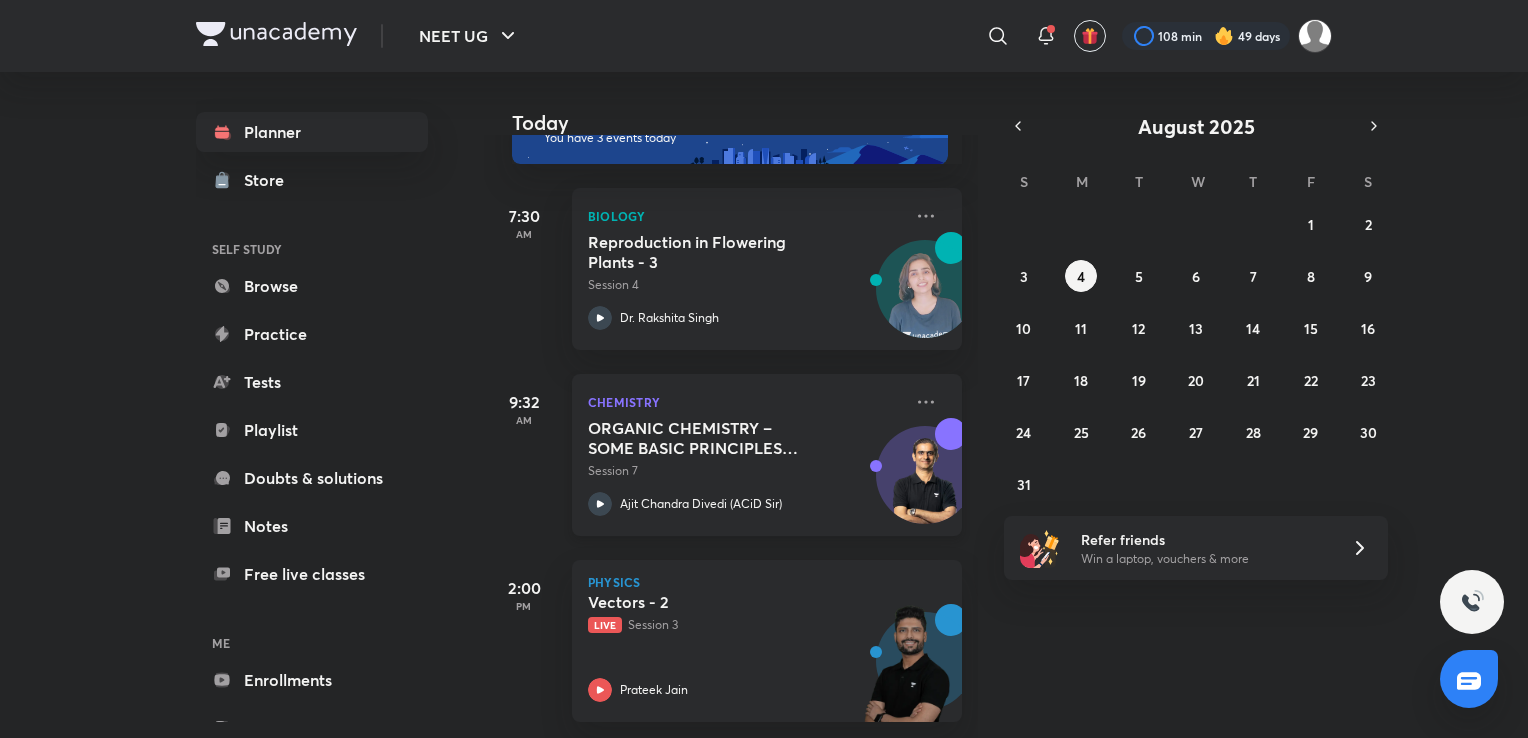 click on "ORGANIC CHEMISTRY – SOME BASIC PRINCIPLES AND TECHNIQUES (IUPAC Nomenclature) - 7 Session 7 Ajit Chandra Divedi (ACiD Sir)" at bounding box center [745, 467] 